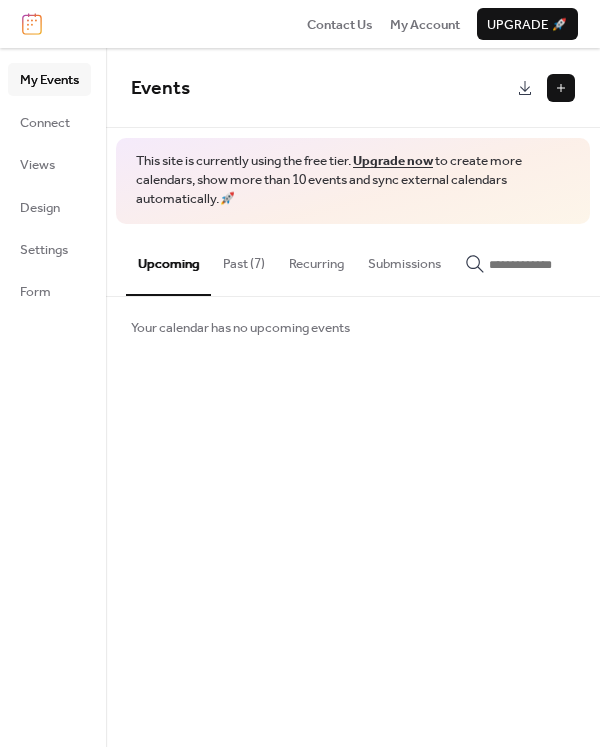 scroll, scrollTop: 0, scrollLeft: 0, axis: both 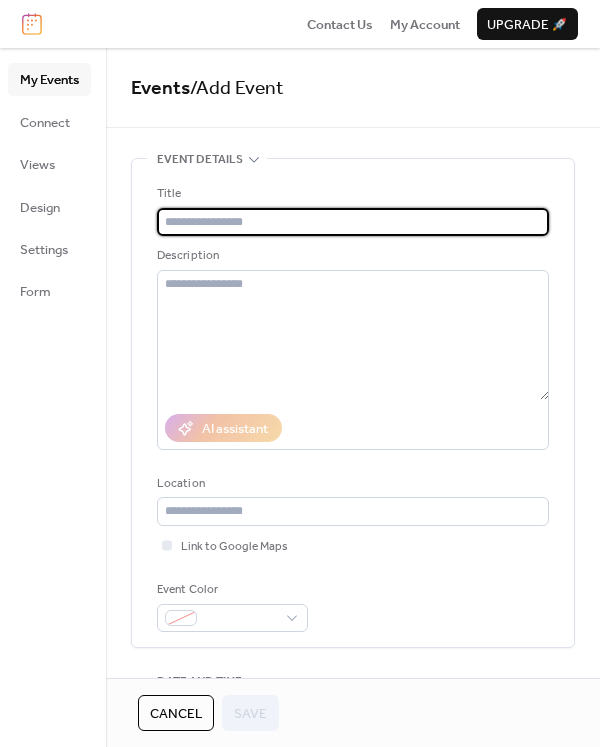 click at bounding box center [353, 222] 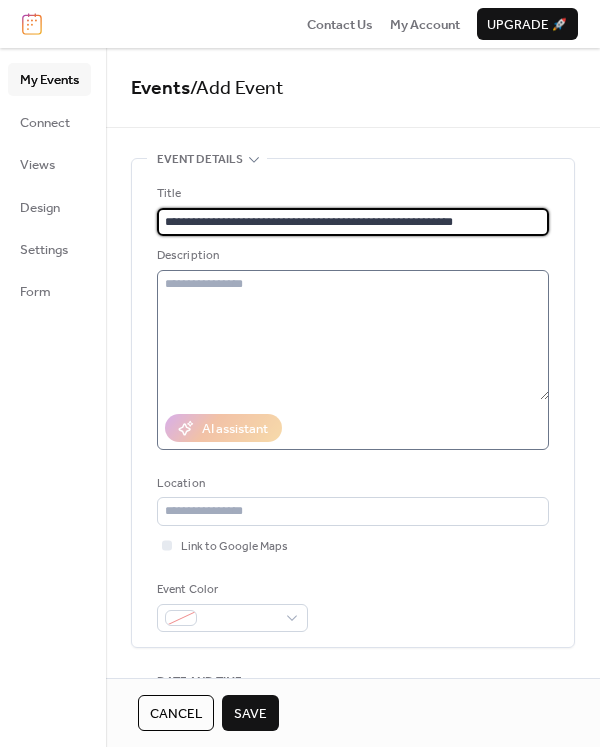 type on "**********" 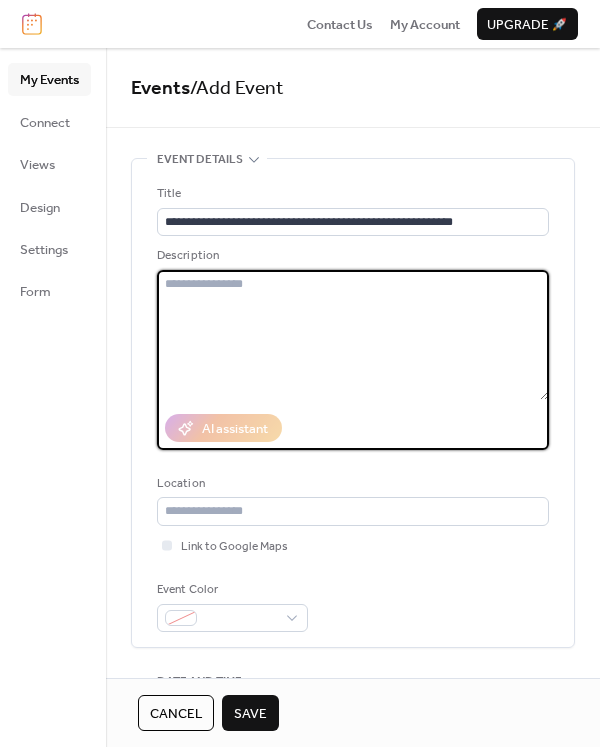 click at bounding box center [353, 335] 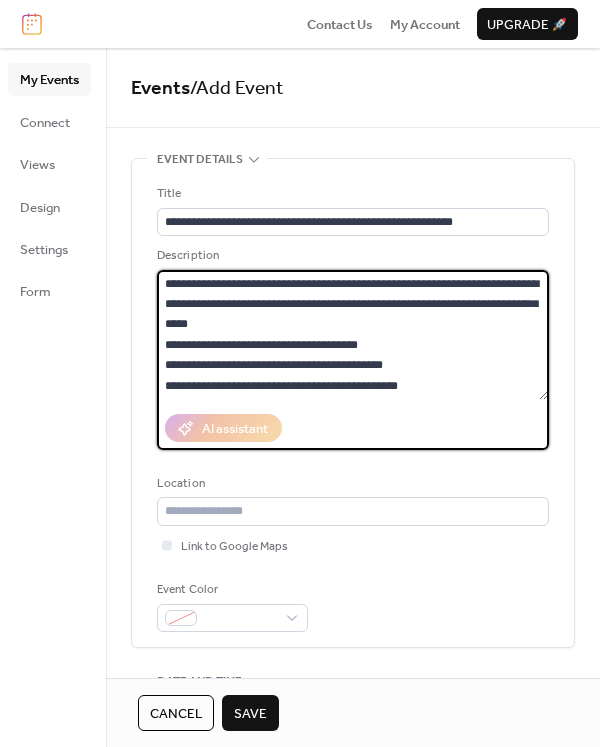 scroll, scrollTop: 61, scrollLeft: 0, axis: vertical 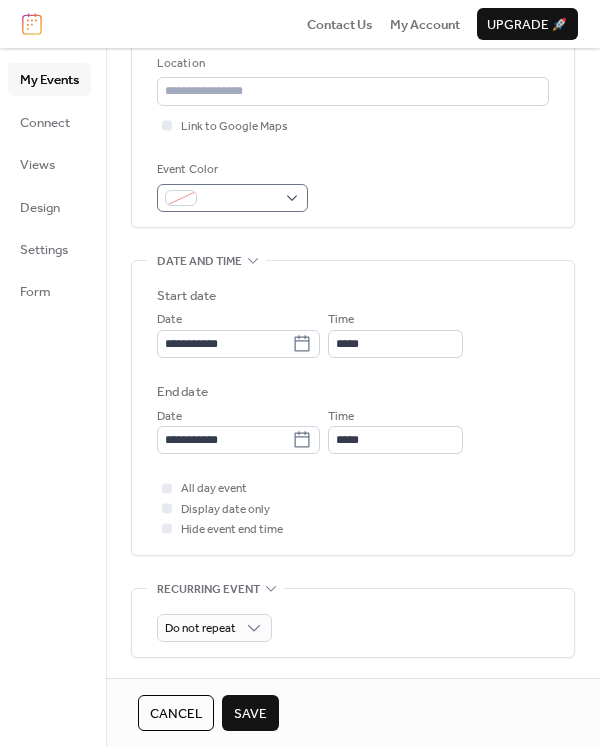 type on "**********" 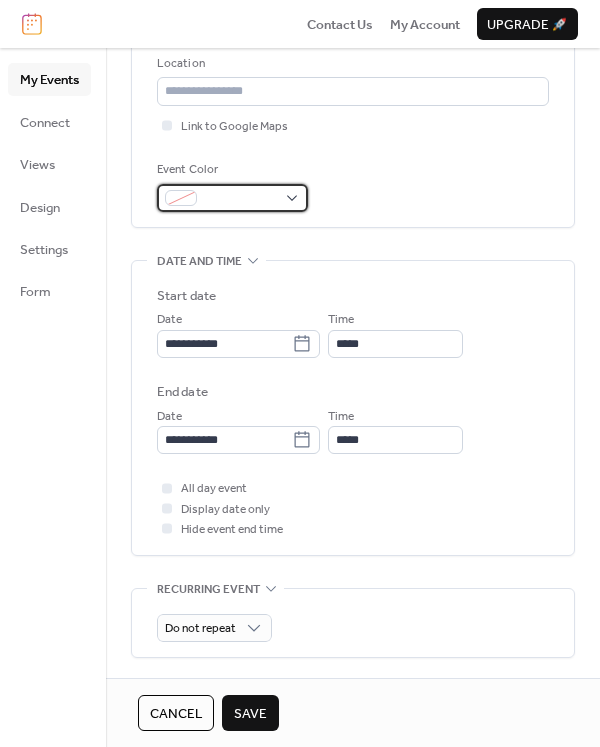 click at bounding box center (240, 199) 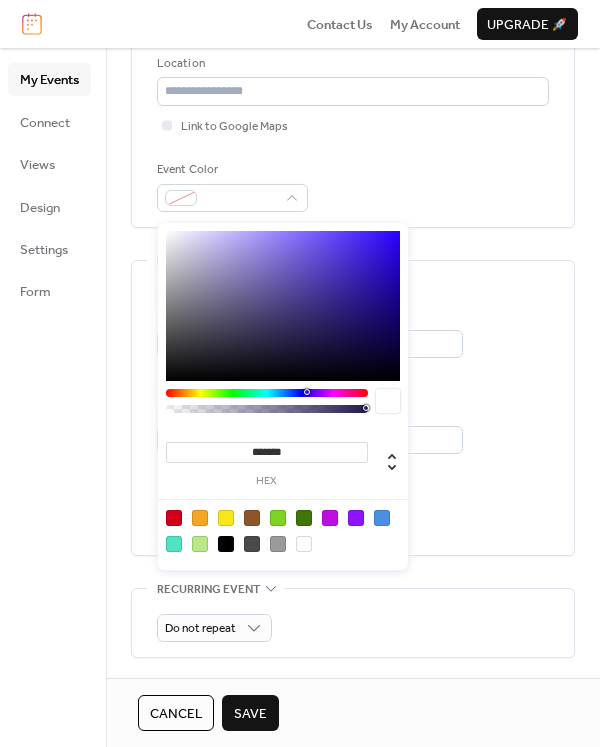 click at bounding box center (382, 518) 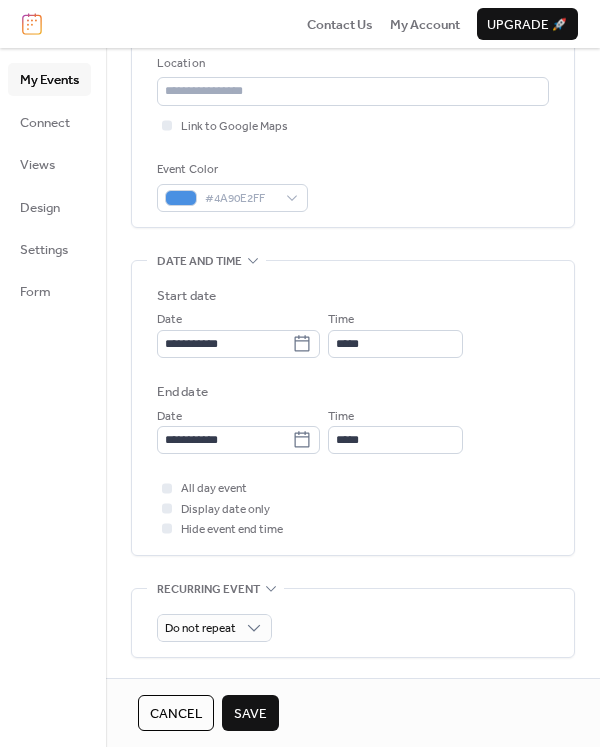 click on "**********" at bounding box center [353, 370] 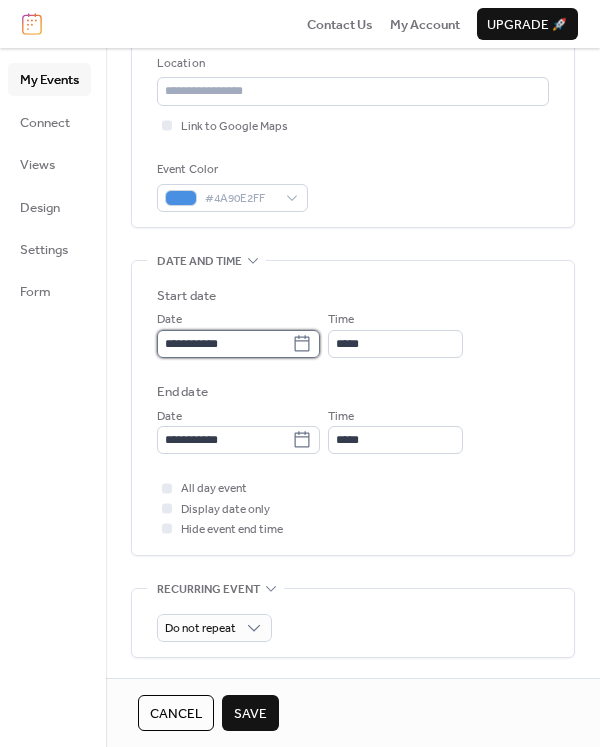 click on "**********" at bounding box center (224, 344) 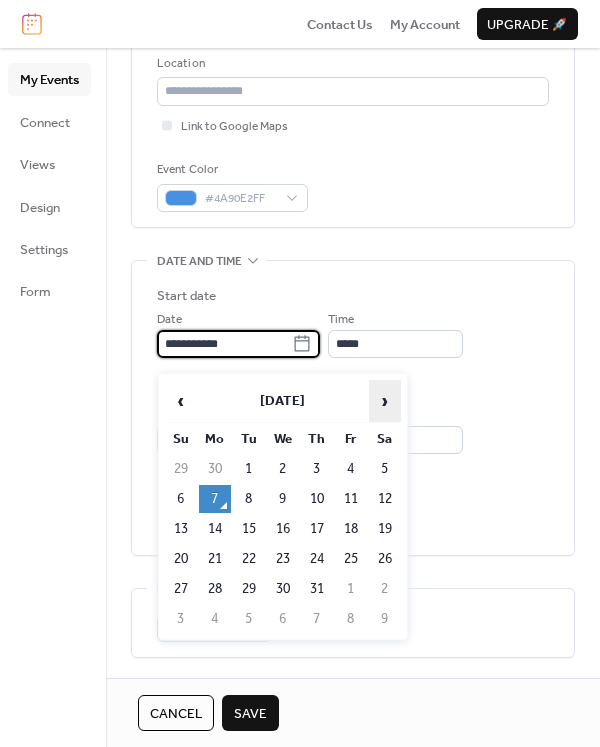 click on "›" at bounding box center [385, 401] 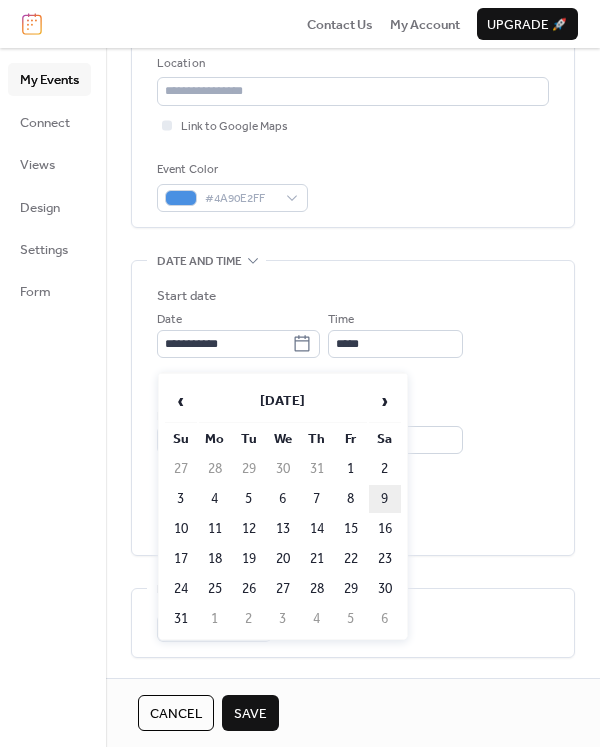 click on "9" at bounding box center (385, 499) 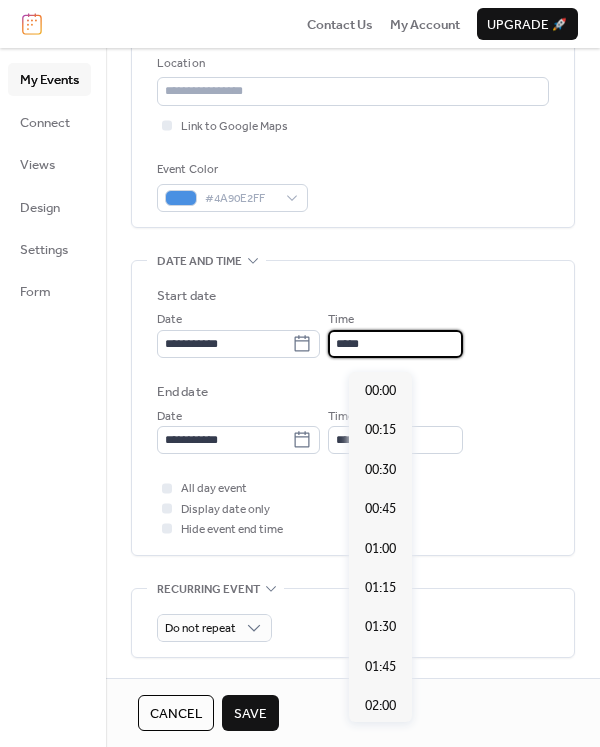 click on "*****" at bounding box center [395, 344] 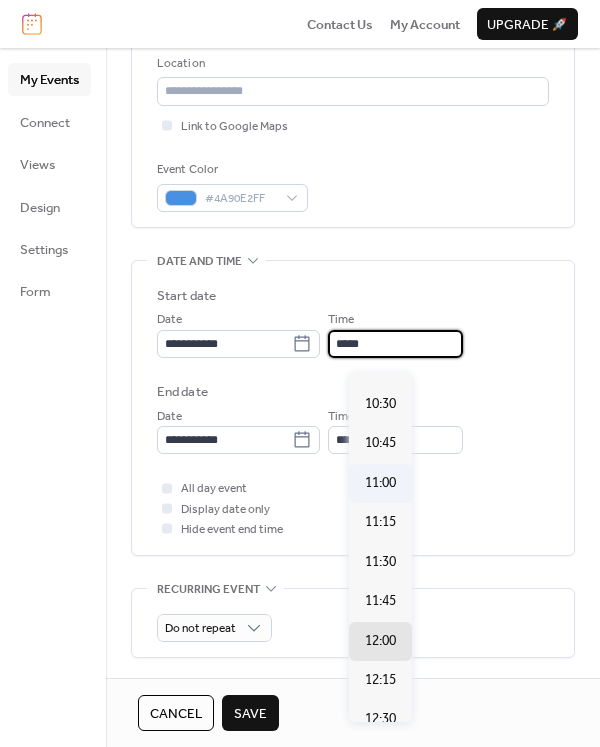 scroll, scrollTop: 1603, scrollLeft: 0, axis: vertical 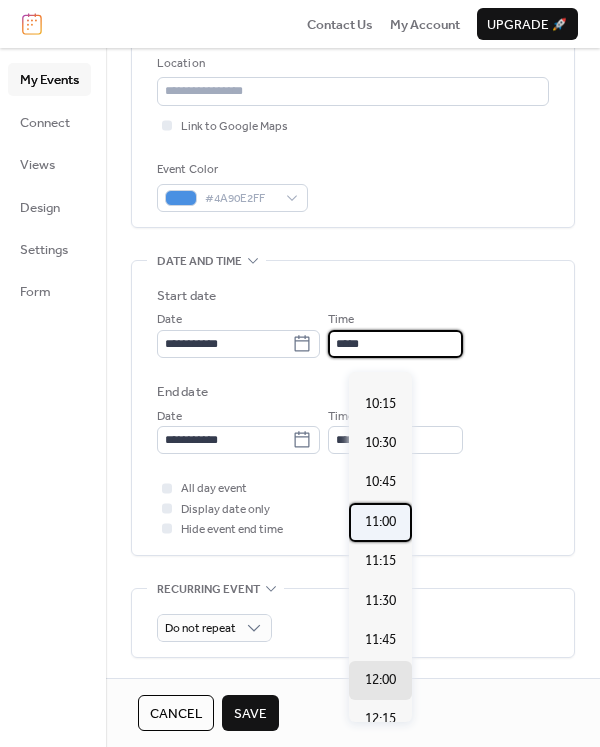 click on "11:00" at bounding box center (380, 522) 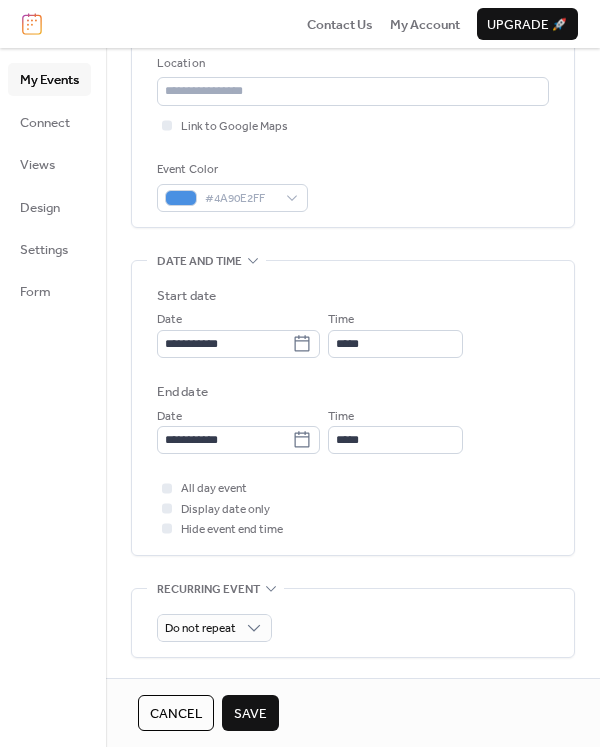 type on "*****" 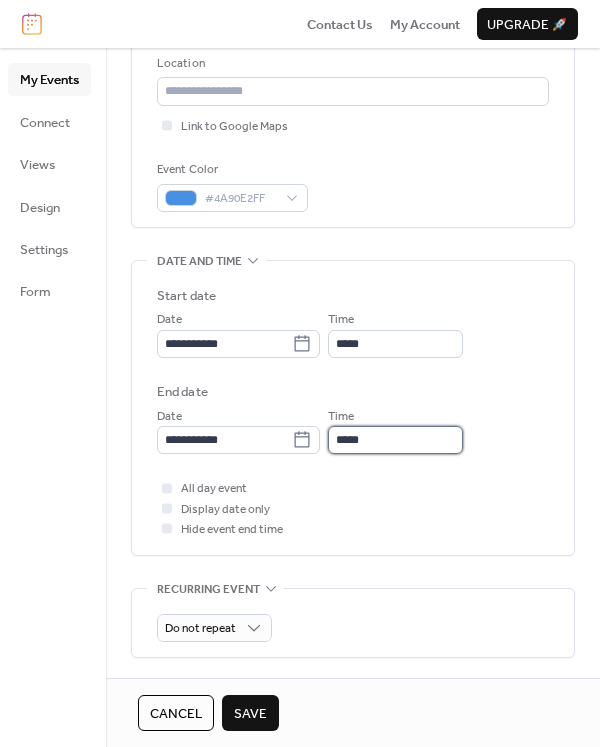 click on "*****" at bounding box center [395, 440] 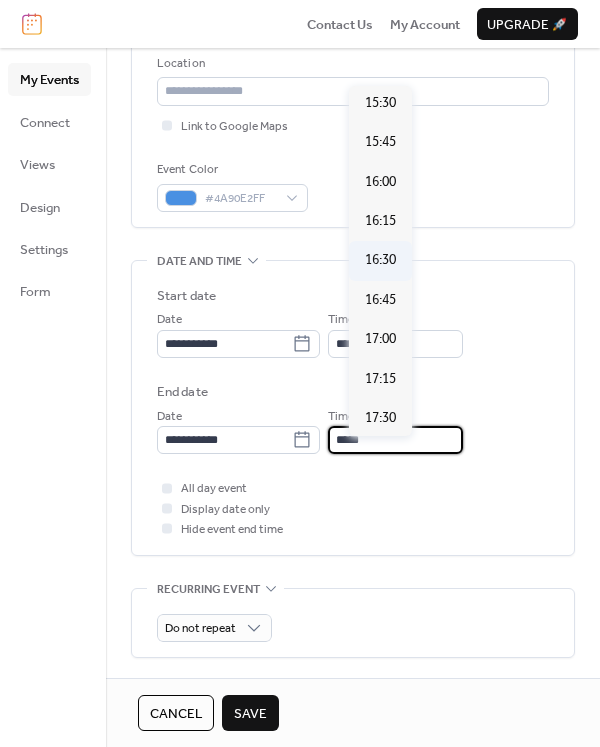 scroll, scrollTop: 576, scrollLeft: 0, axis: vertical 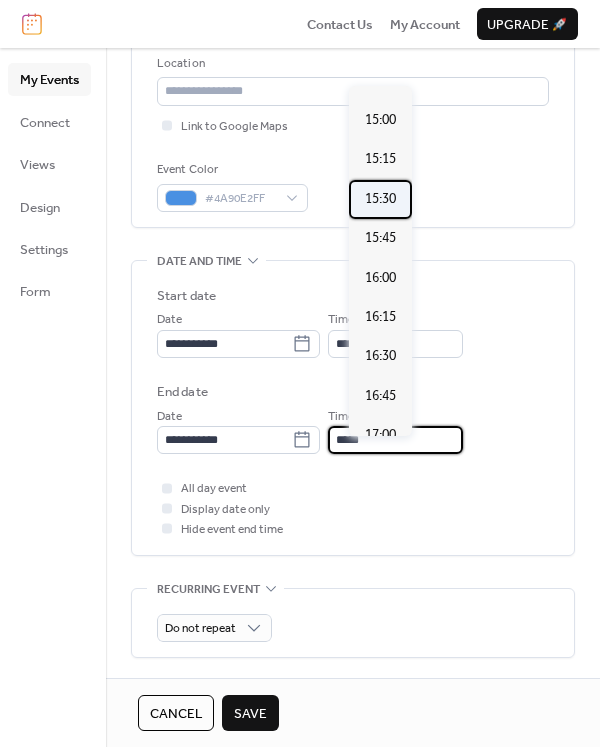 click on "15:30" at bounding box center [380, 199] 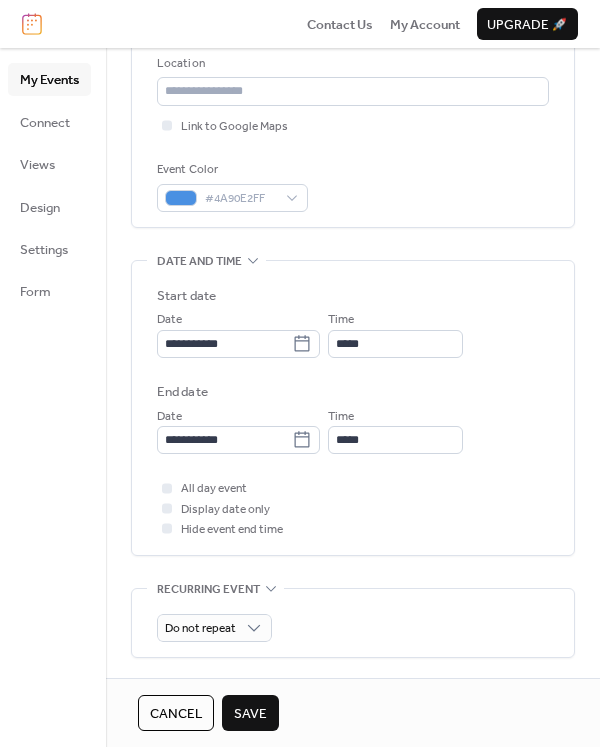click on "All day event Display date only Hide event end time" at bounding box center (353, 508) 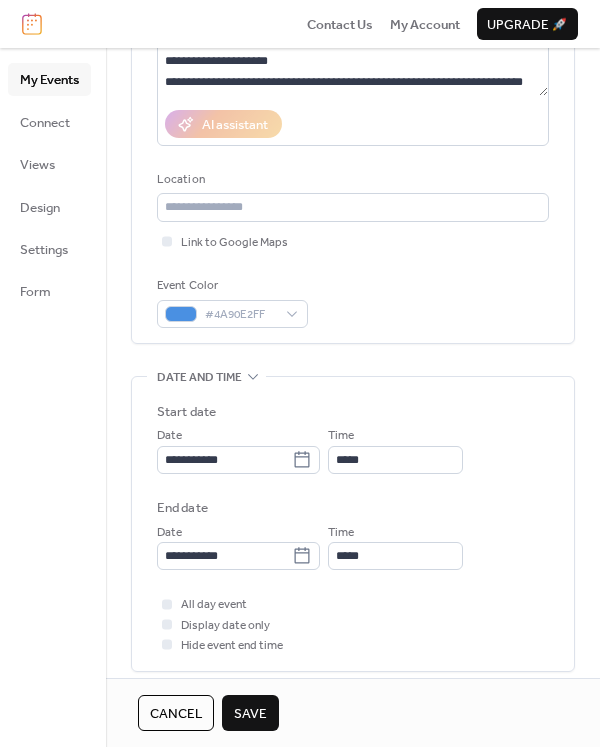 scroll, scrollTop: 0, scrollLeft: 0, axis: both 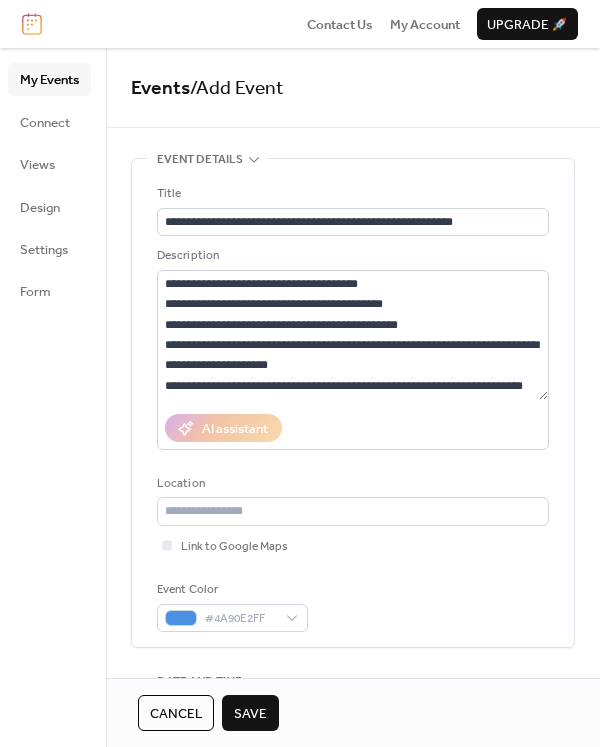 click on "Save" at bounding box center (250, 713) 